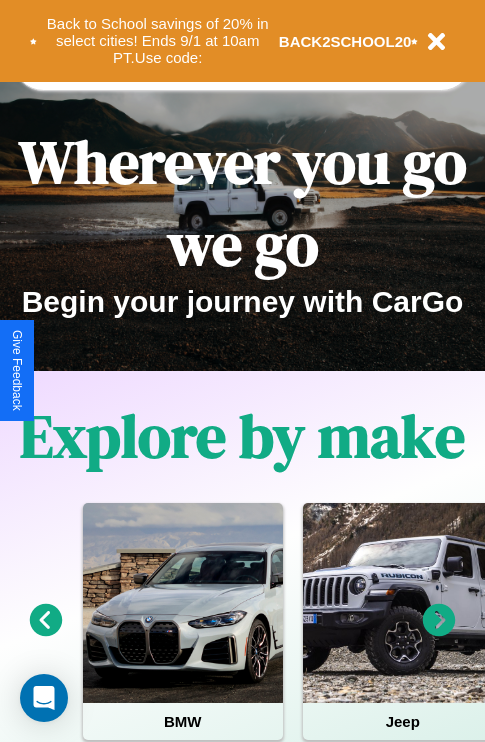 scroll, scrollTop: 308, scrollLeft: 0, axis: vertical 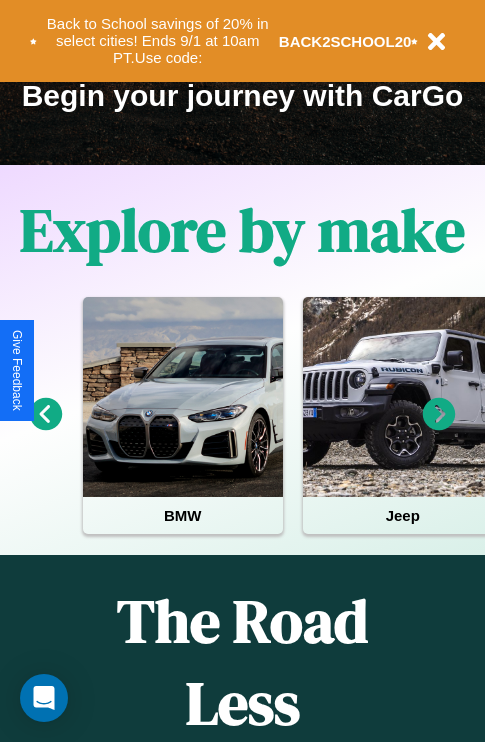 click 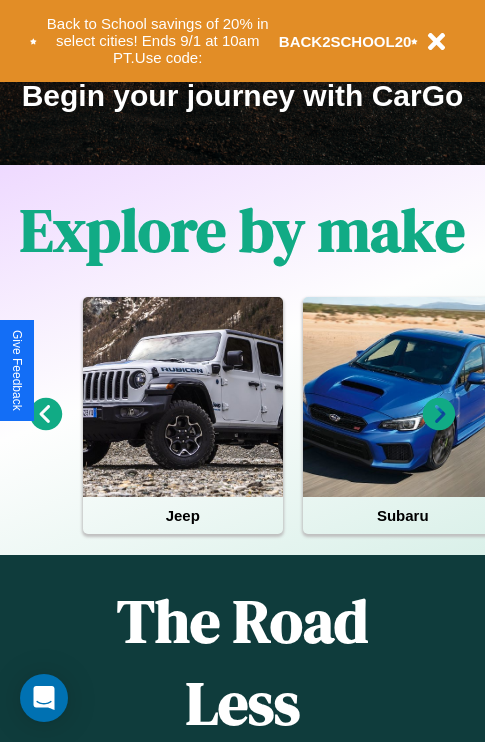 click 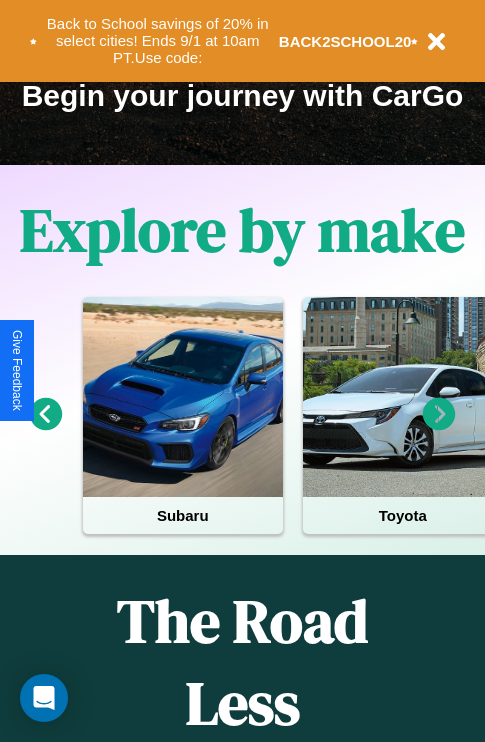 click 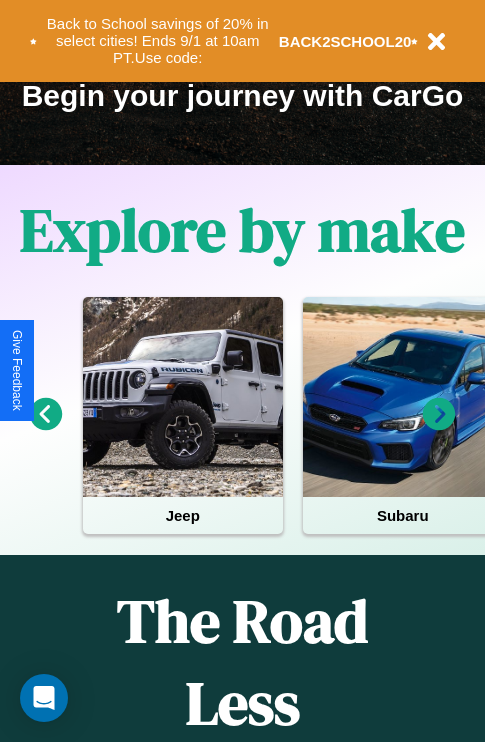 click 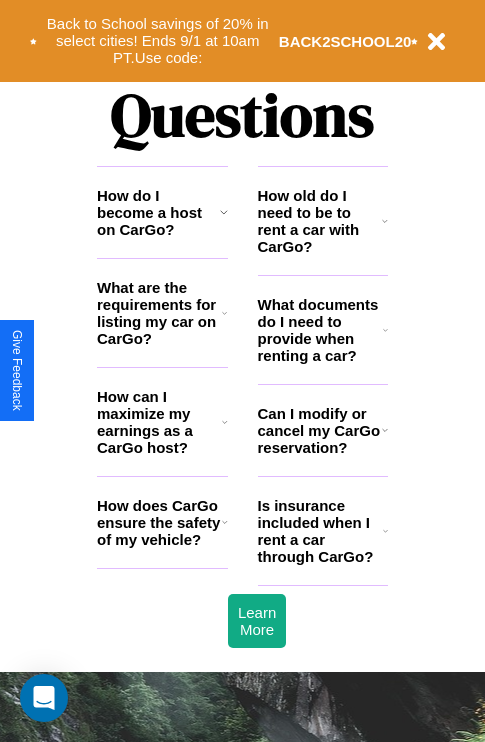 scroll, scrollTop: 2423, scrollLeft: 0, axis: vertical 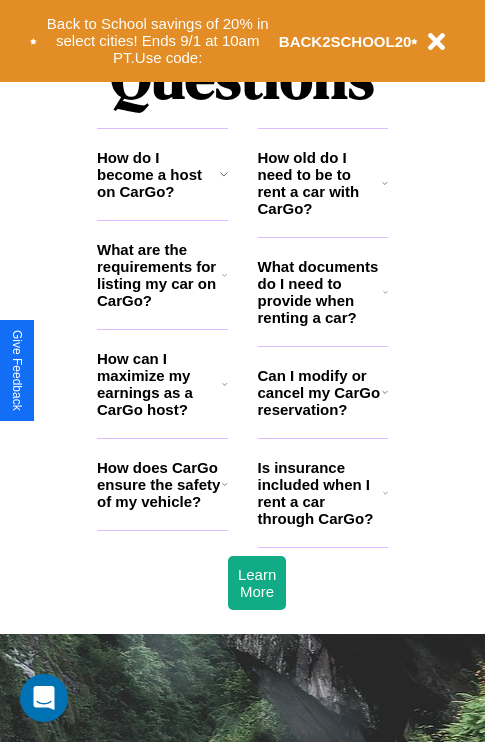 click on "How does CarGo ensure the safety of my vehicle?" at bounding box center [159, 484] 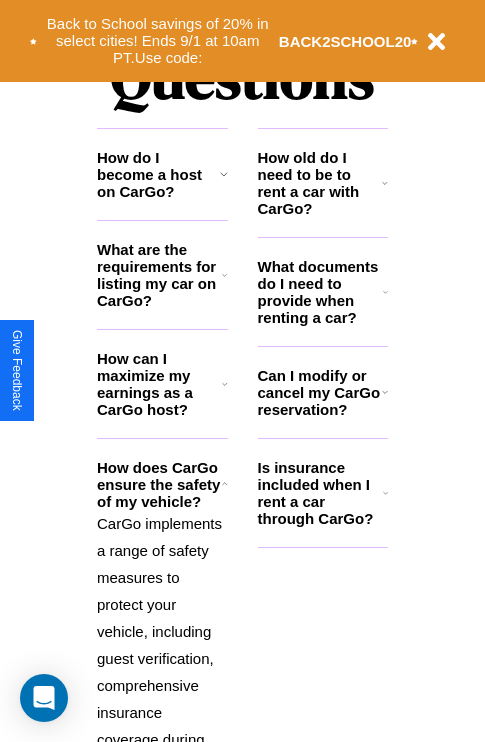 click on "Is insurance included when I rent a car through CarGo?" at bounding box center (320, 493) 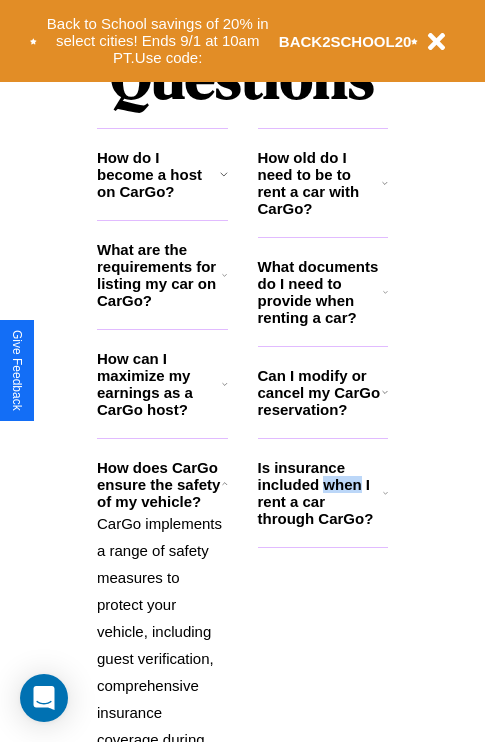 click on "Is insurance included when I rent a car through CarGo?" at bounding box center (320, 493) 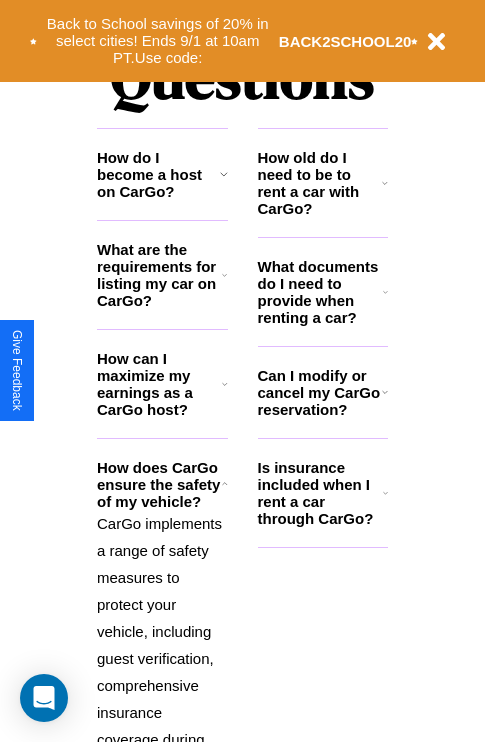 click 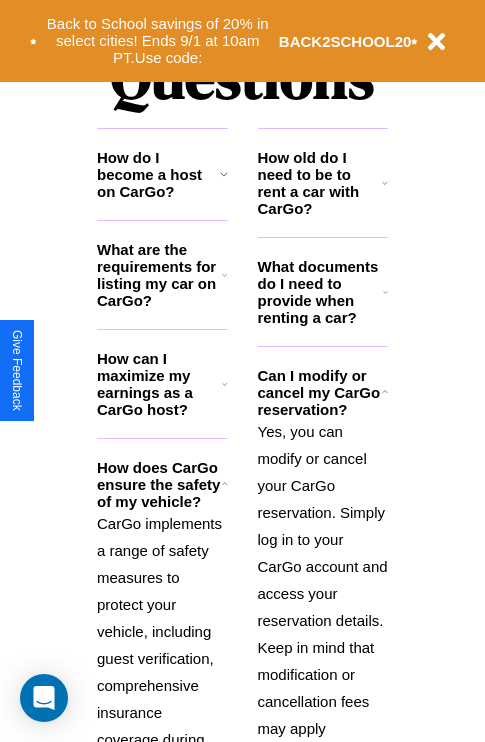 click on "CarGo implements a range of safety measures to protect your vehicle, including guest verification, comprehensive insurance coverage during rentals, and a security deposit system. Additionally, we encourage hosts to review guests' profiles and ratings before accepting booking requests." at bounding box center (162, 753) 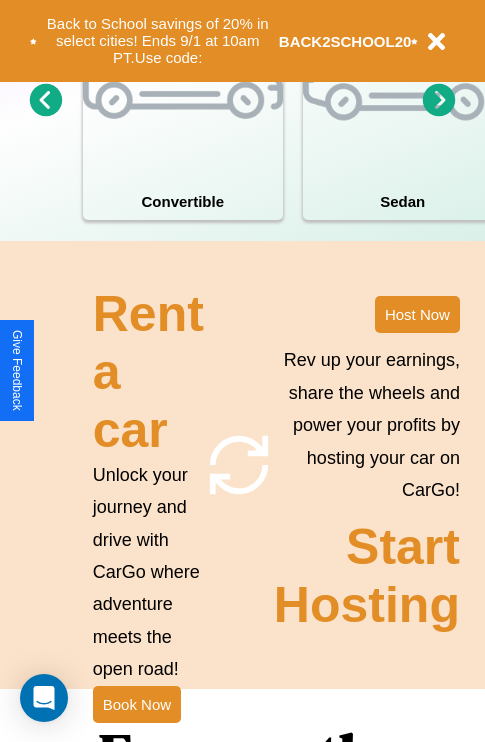 scroll, scrollTop: 1558, scrollLeft: 0, axis: vertical 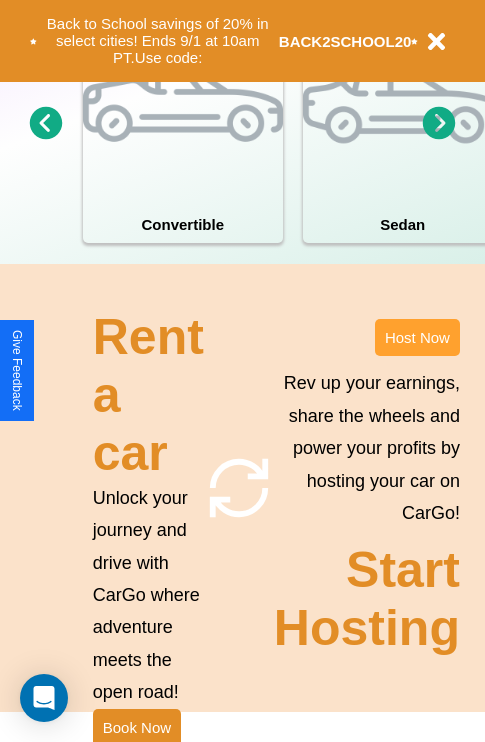 click on "Host Now" at bounding box center [417, 337] 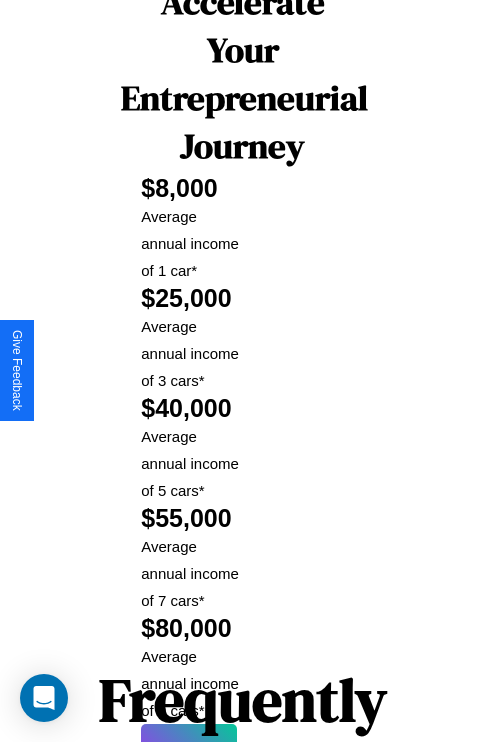 scroll, scrollTop: 3255, scrollLeft: 0, axis: vertical 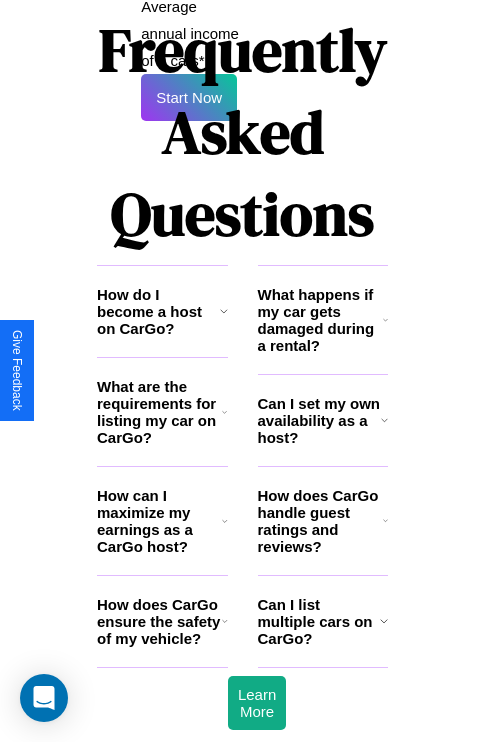 click 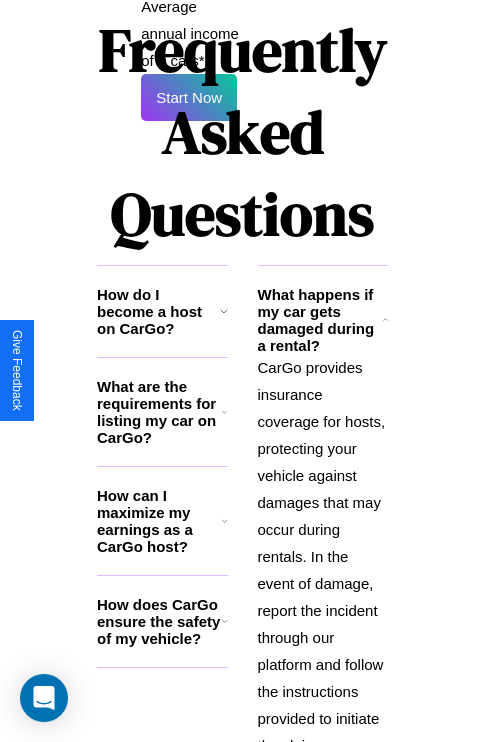 scroll, scrollTop: 3463, scrollLeft: 0, axis: vertical 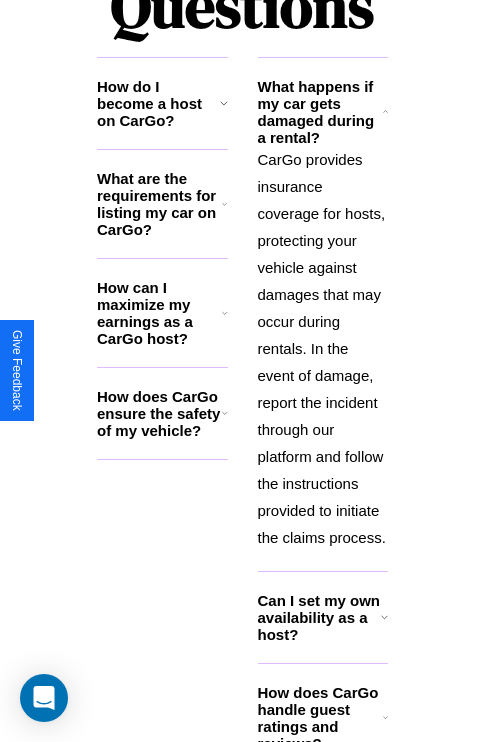 click on "How does CarGo handle guest ratings and reviews?" at bounding box center (320, 718) 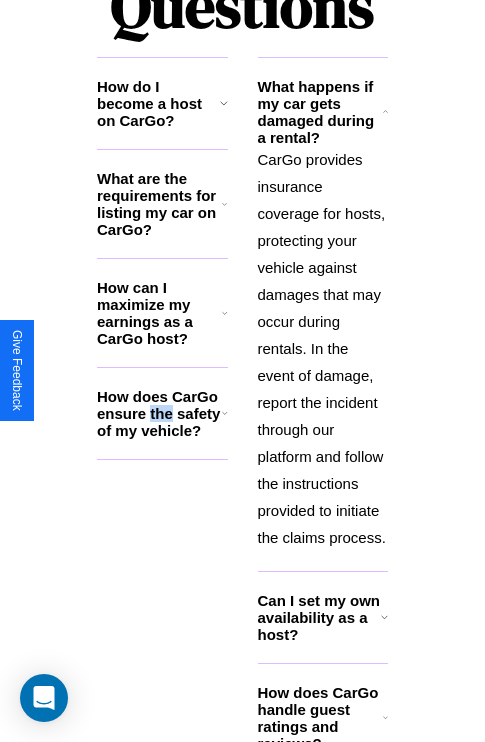 scroll, scrollTop: 3556, scrollLeft: 0, axis: vertical 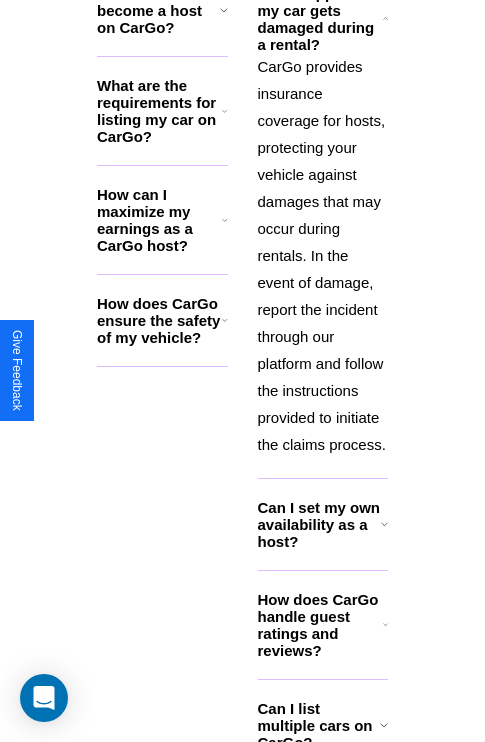 click on "Can I list multiple cars on CarGo?" at bounding box center (319, 725) 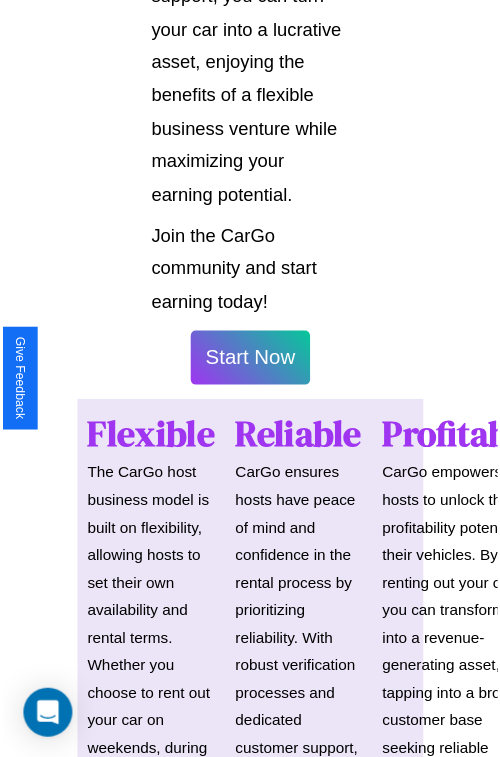 scroll, scrollTop: 1417, scrollLeft: 0, axis: vertical 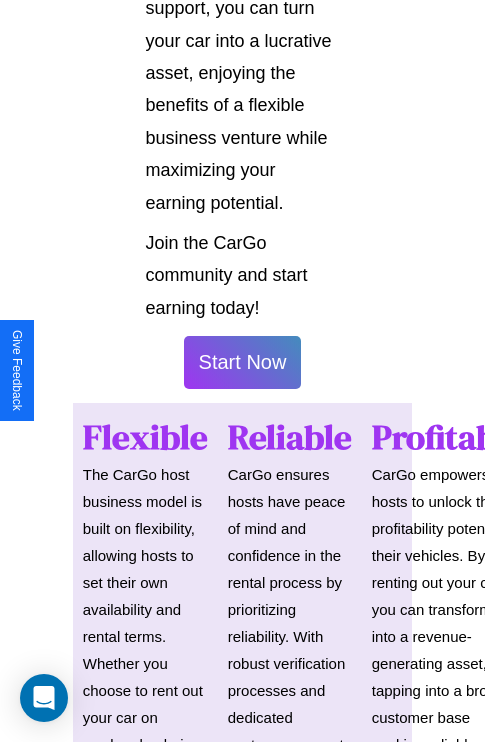 click on "Start Now" at bounding box center [243, 362] 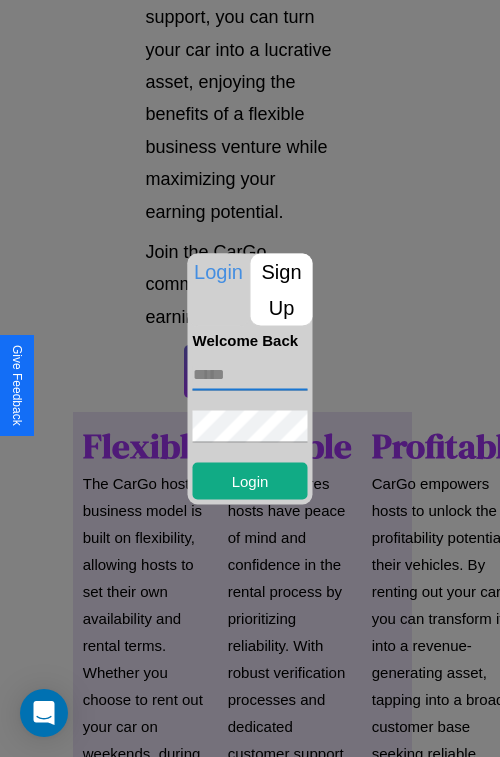 click at bounding box center (250, 374) 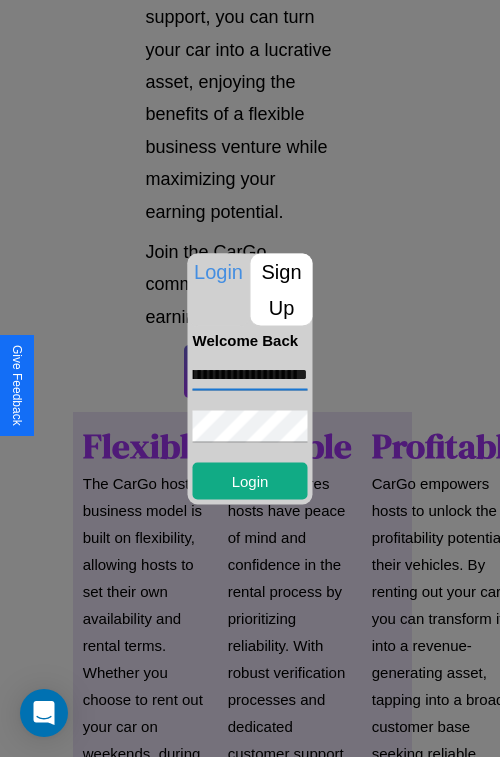 scroll, scrollTop: 0, scrollLeft: 77, axis: horizontal 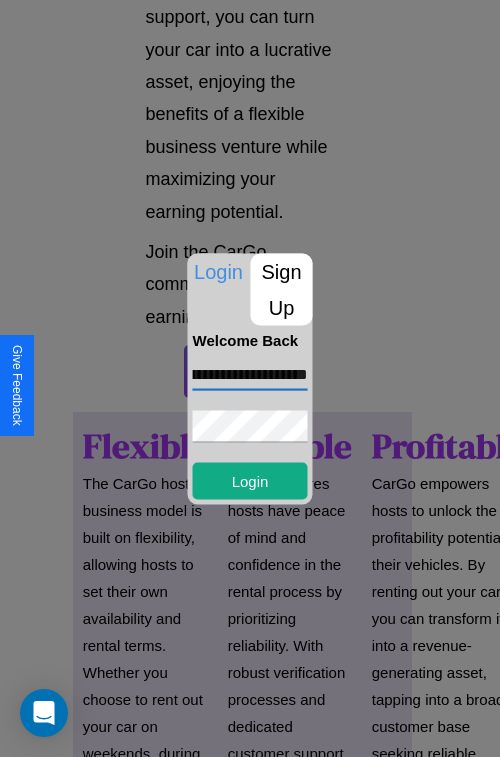 type on "**********" 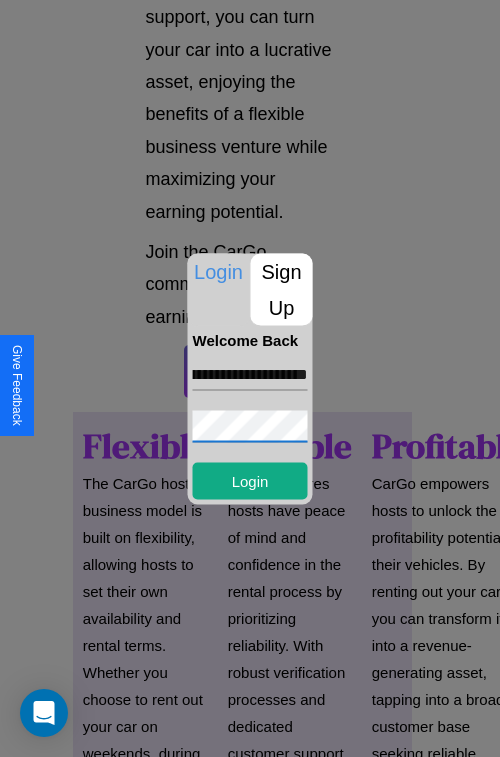 scroll, scrollTop: 0, scrollLeft: 0, axis: both 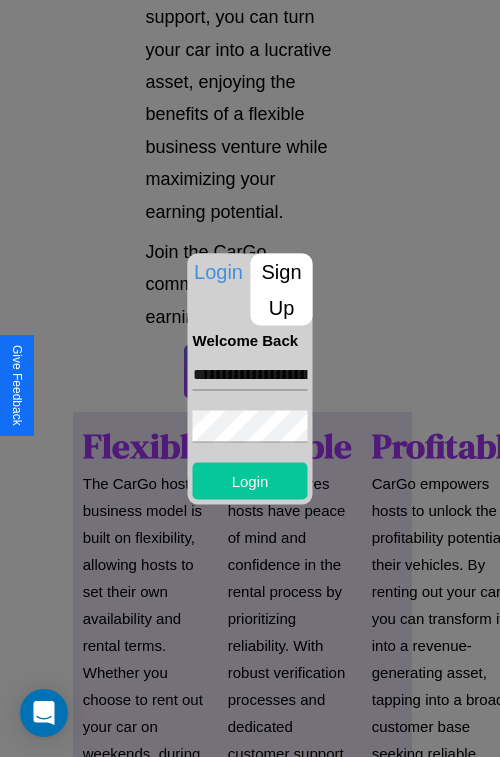 click on "Login" at bounding box center [250, 480] 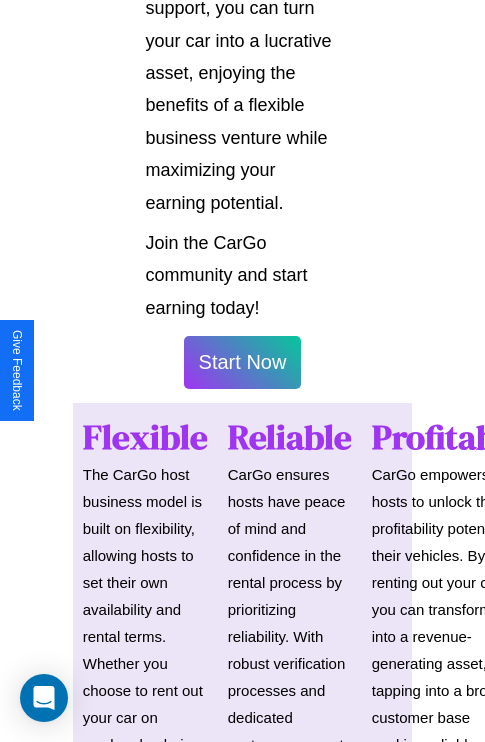 scroll, scrollTop: 1419, scrollLeft: 0, axis: vertical 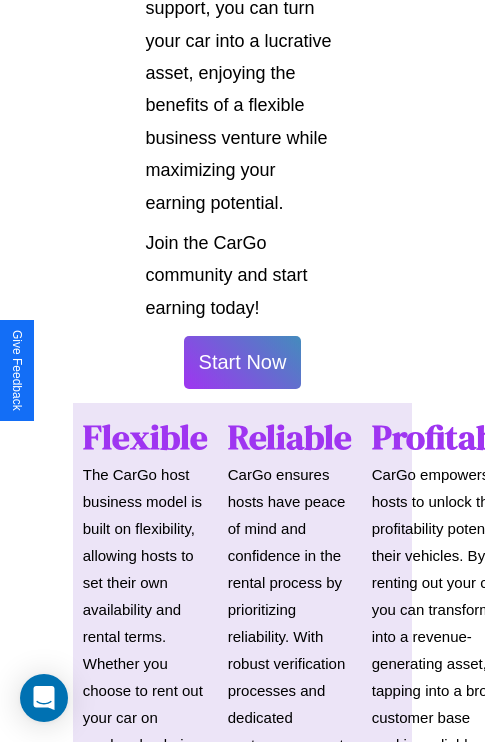 click on "Start Now" at bounding box center (243, 362) 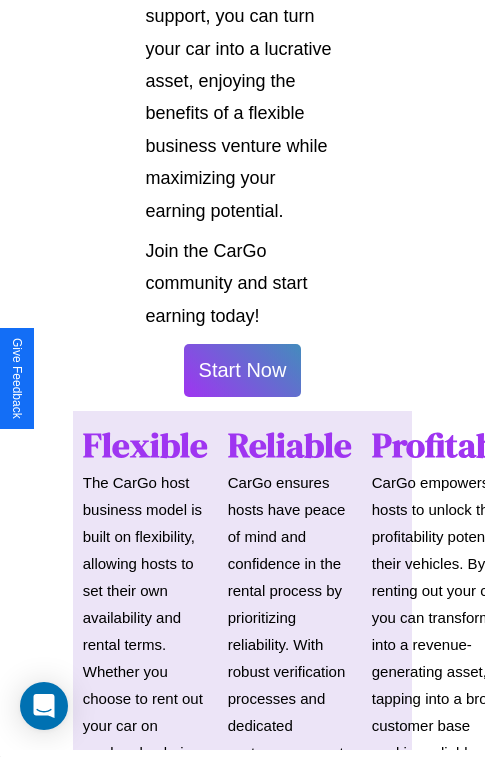 scroll, scrollTop: 0, scrollLeft: 0, axis: both 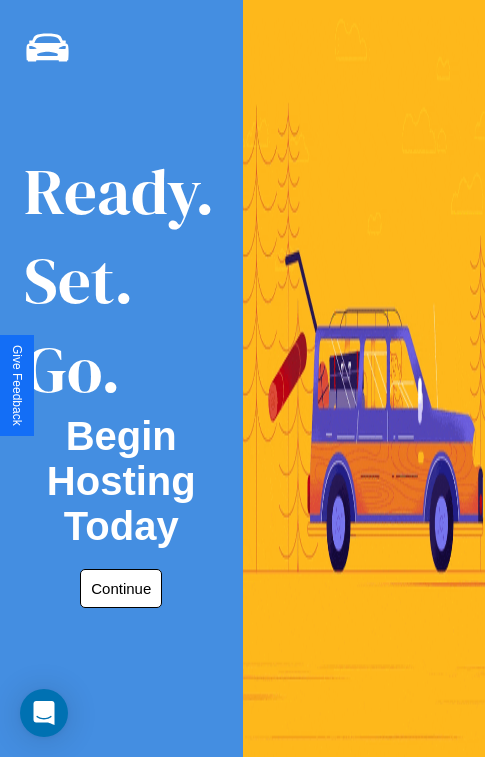 click on "Continue" at bounding box center [121, 588] 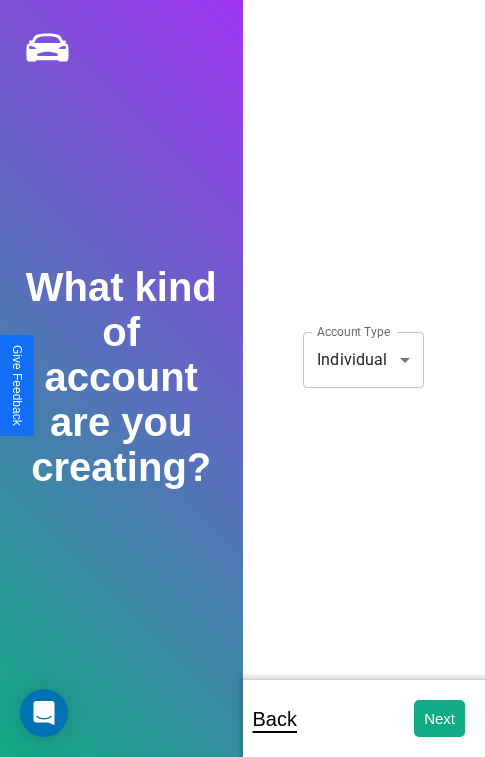 click on "**********" at bounding box center (242, 392) 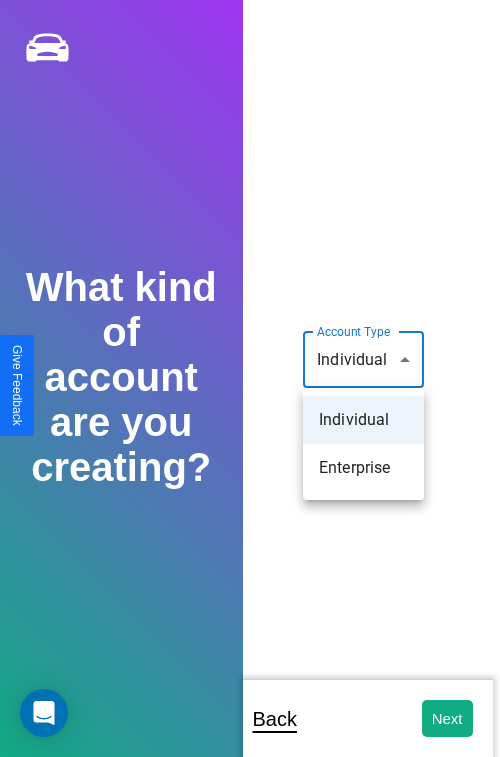 click on "Individual" at bounding box center [363, 420] 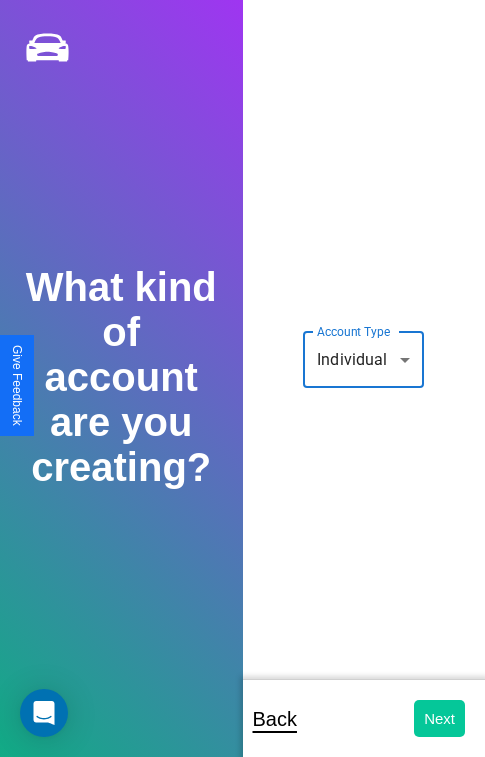 click on "Next" at bounding box center (439, 718) 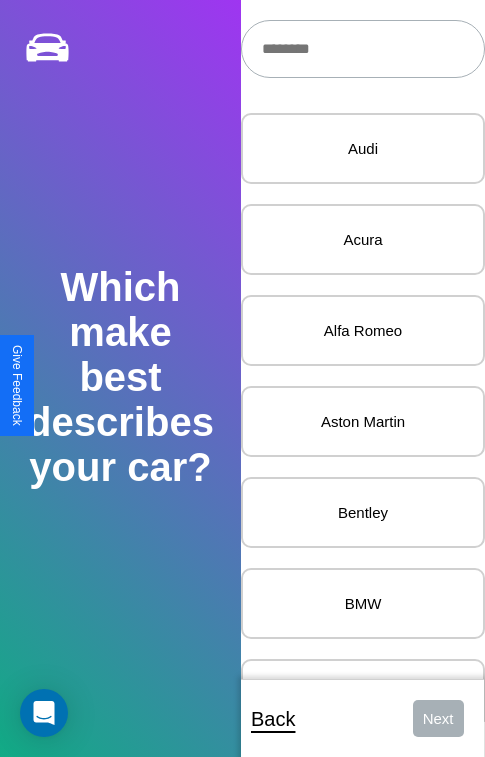 scroll, scrollTop: 27, scrollLeft: 0, axis: vertical 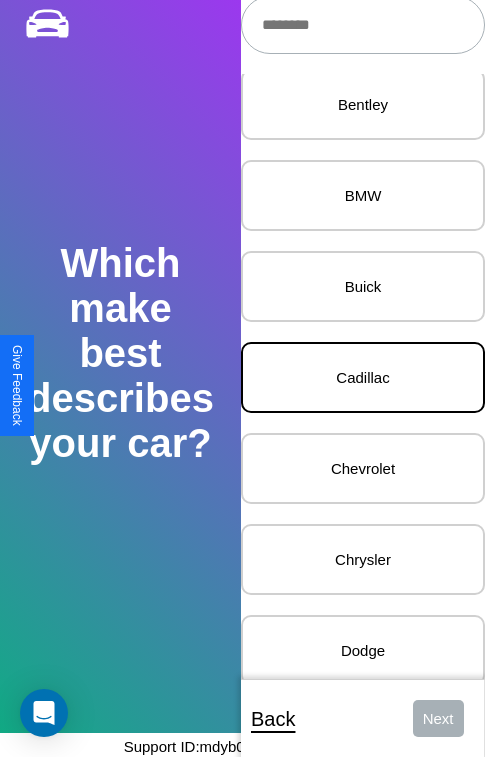 click on "Cadillac" at bounding box center [363, 377] 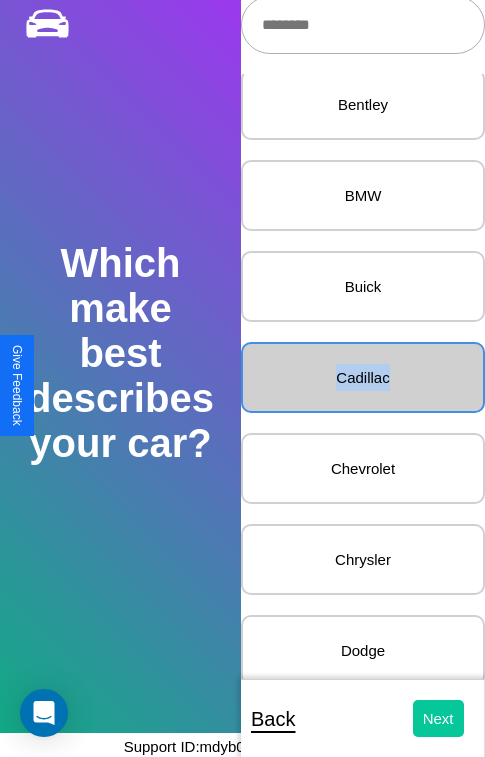 click on "Next" at bounding box center [438, 718] 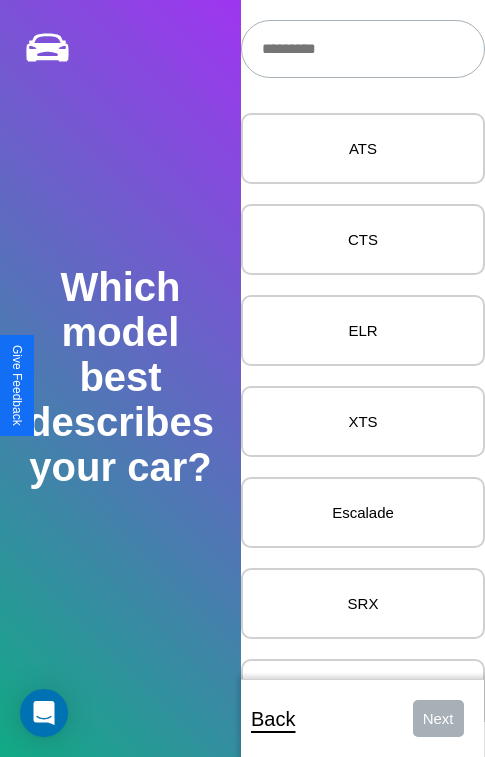 scroll, scrollTop: 27, scrollLeft: 0, axis: vertical 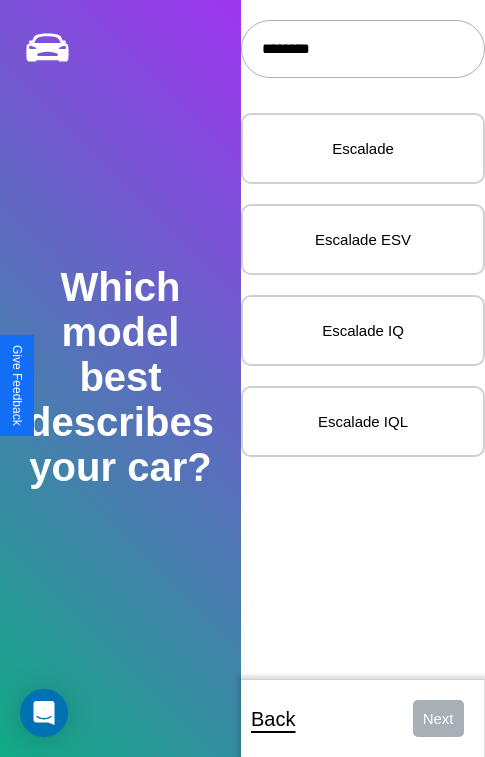 type on "********" 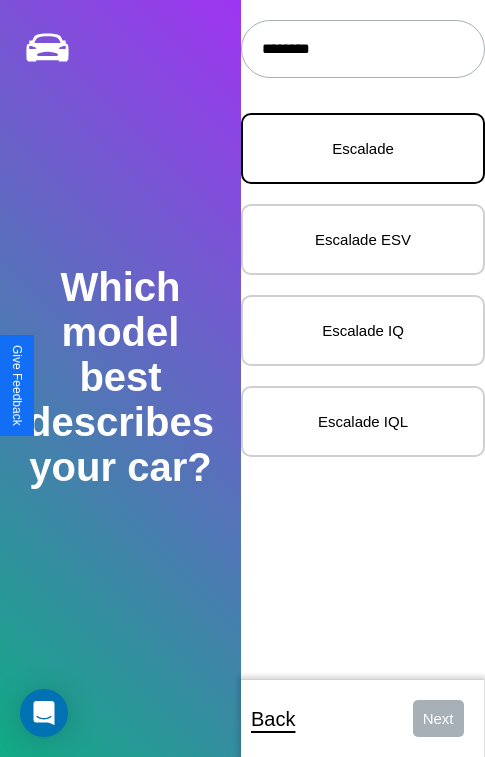 click on "Escalade" at bounding box center (363, 148) 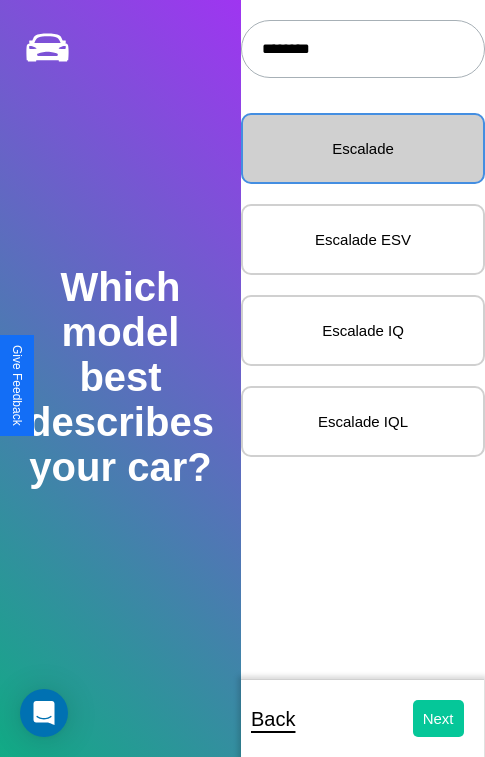 click on "Next" at bounding box center [438, 718] 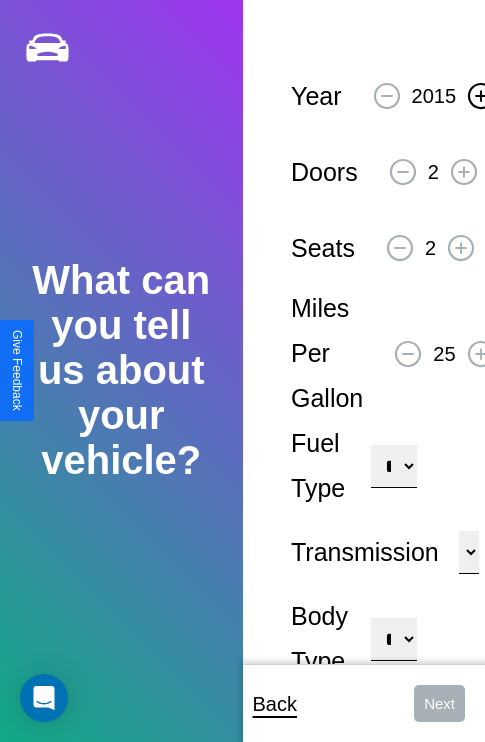 click 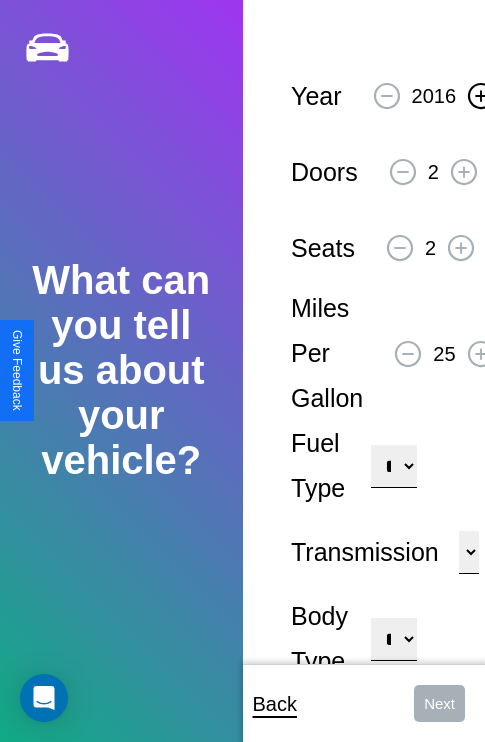 click 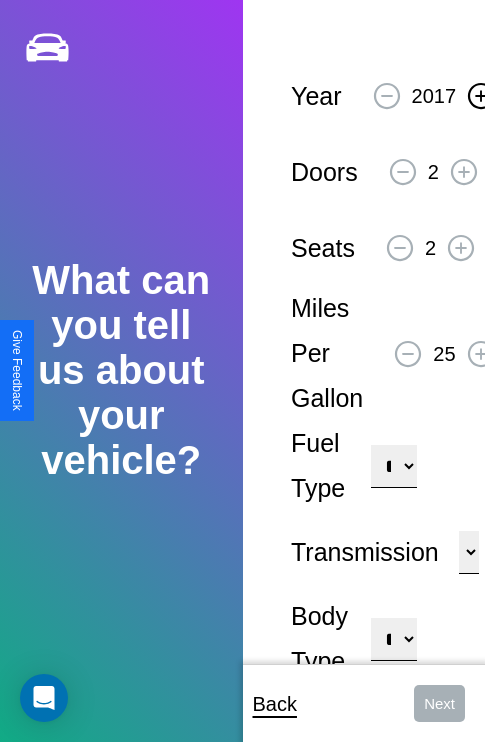 click 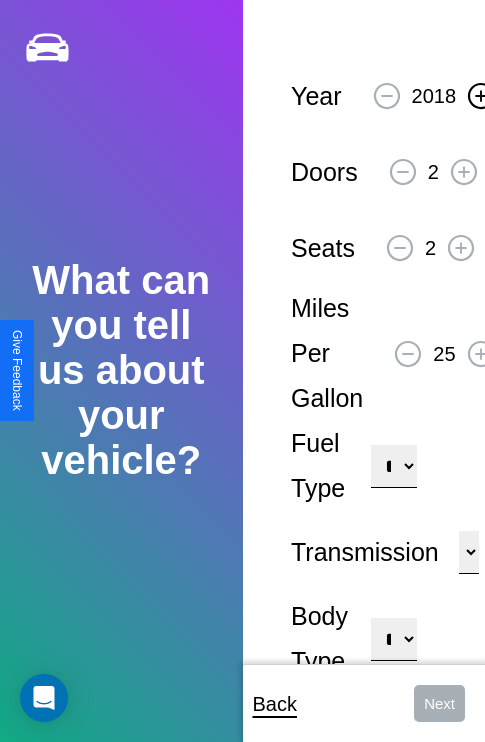 click 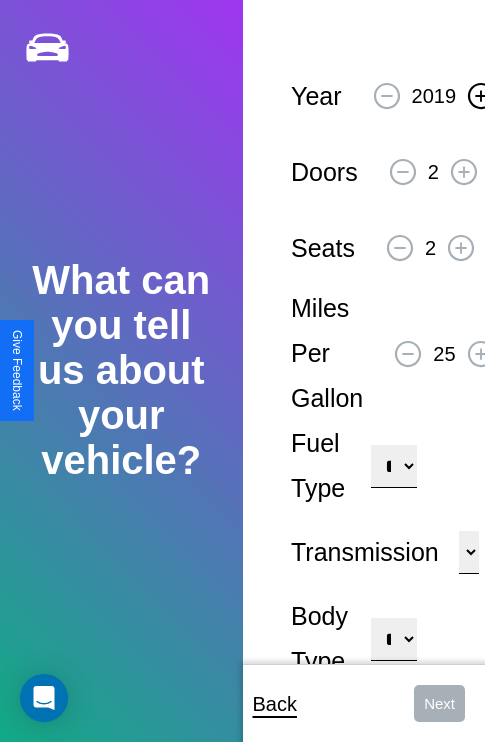 click 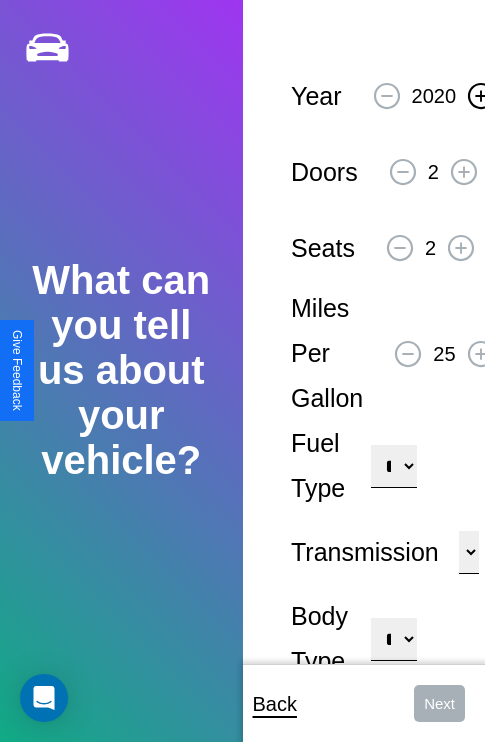 click 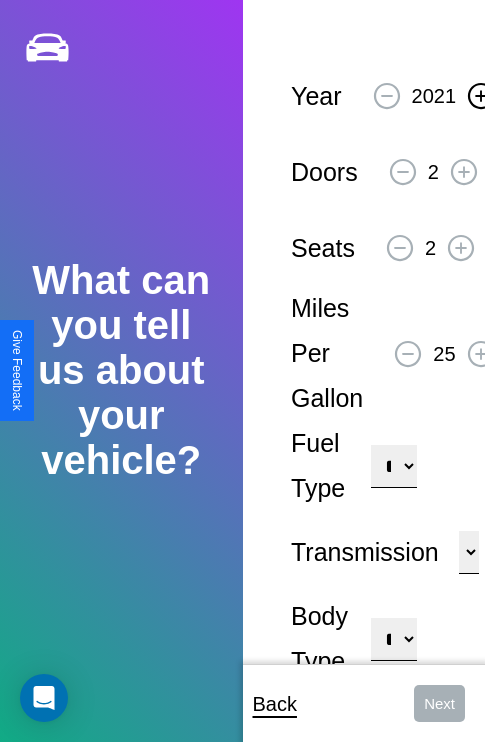 click 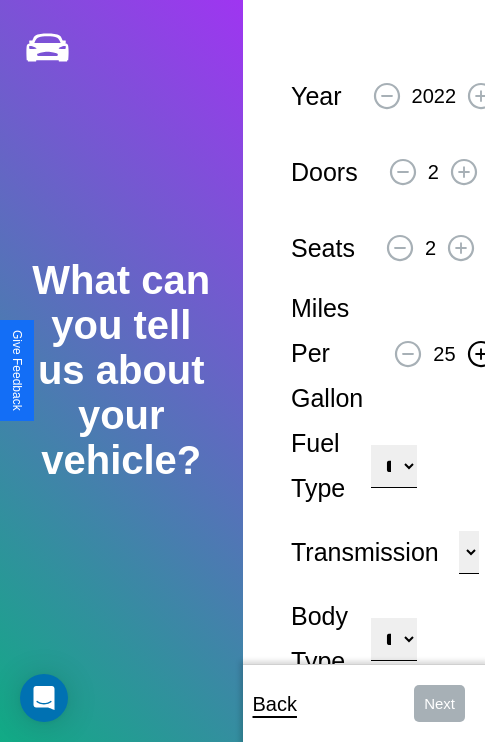 click 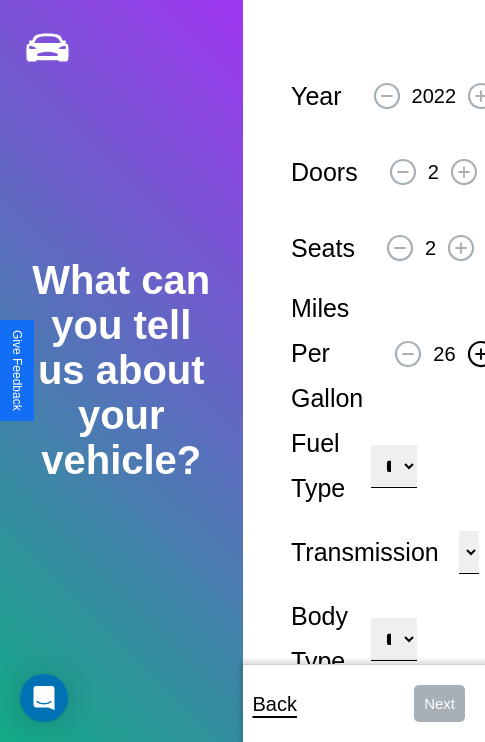 click on "**********" at bounding box center (393, 466) 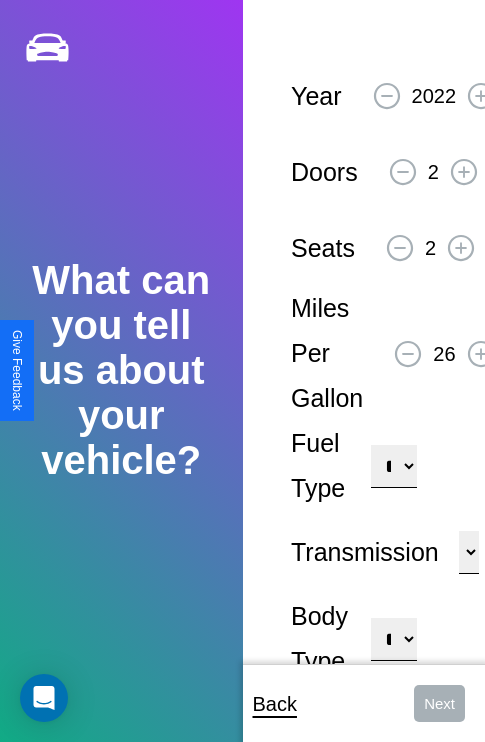 select on "******" 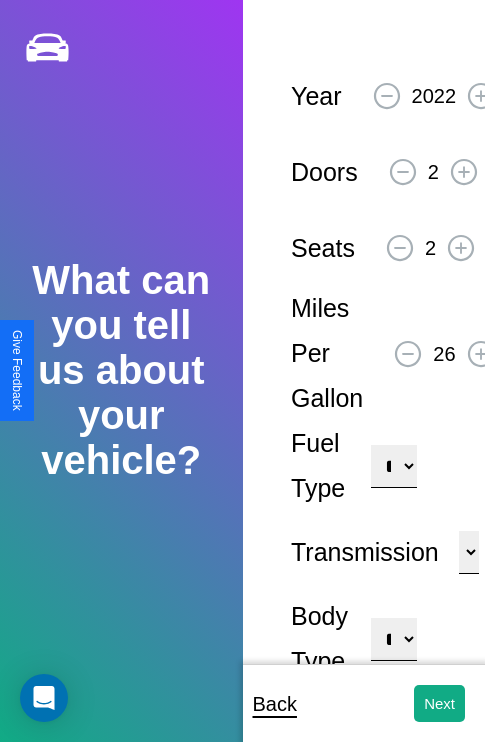 click on "**********" at bounding box center (393, 639) 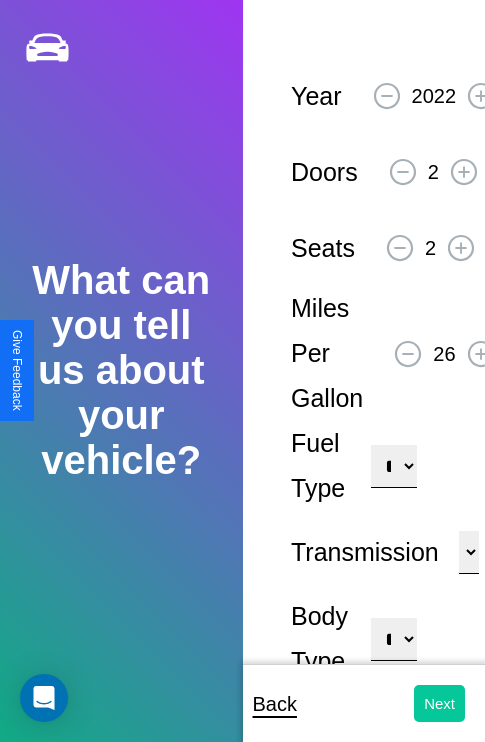 click on "Next" at bounding box center (439, 703) 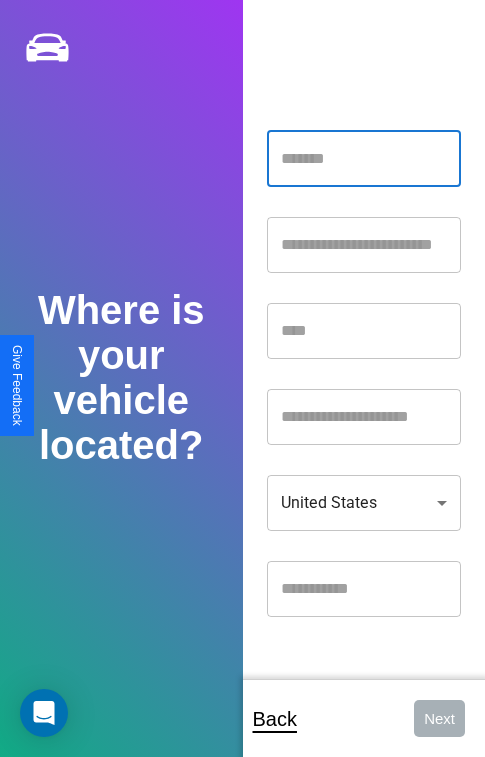 click at bounding box center [364, 159] 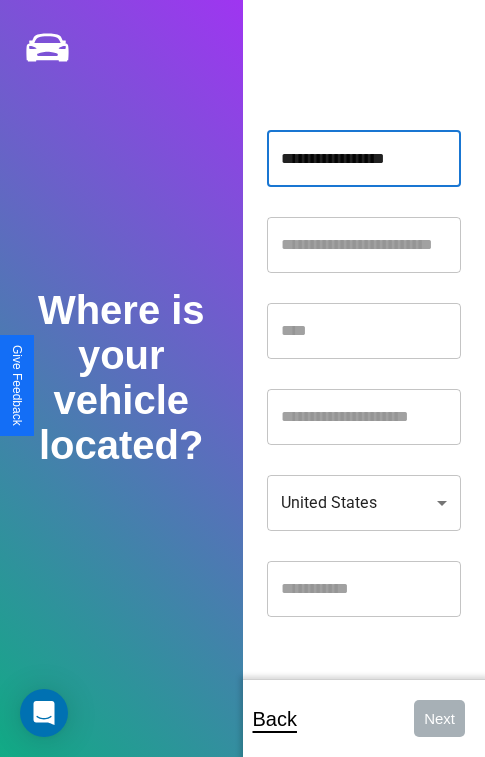 type on "**********" 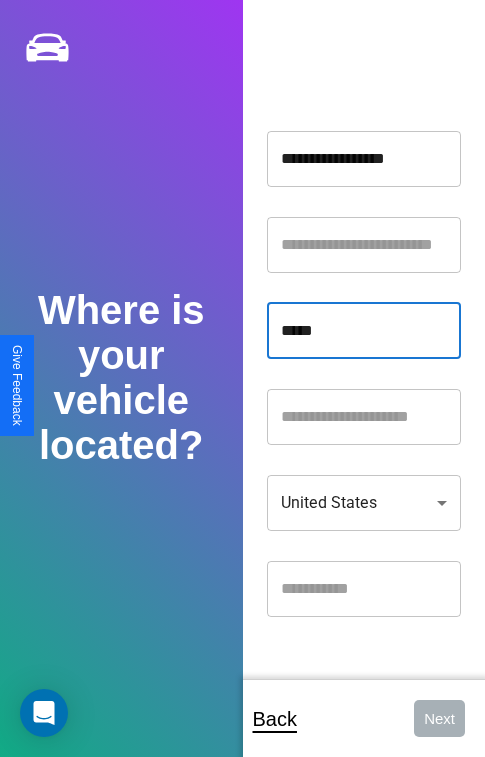 type on "*****" 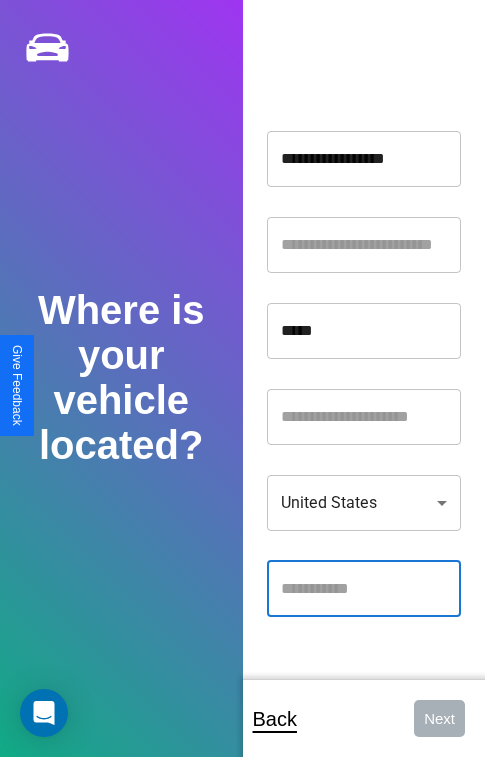 click at bounding box center (364, 589) 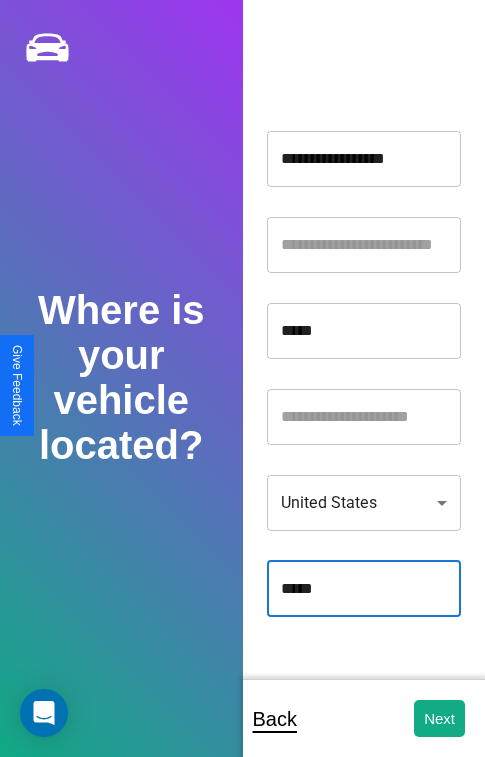type on "*****" 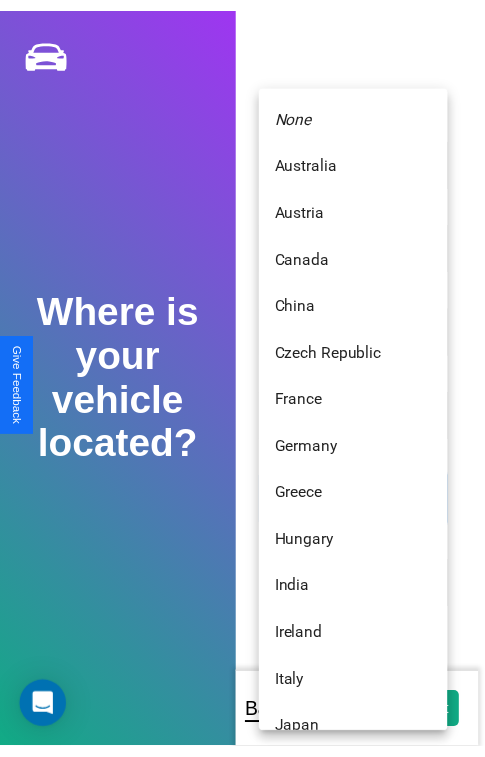 scroll, scrollTop: 459, scrollLeft: 0, axis: vertical 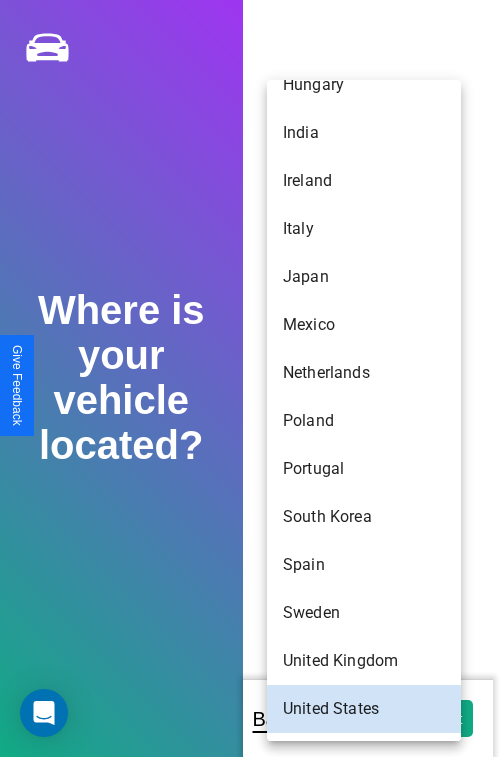 click on "Japan" at bounding box center [364, 277] 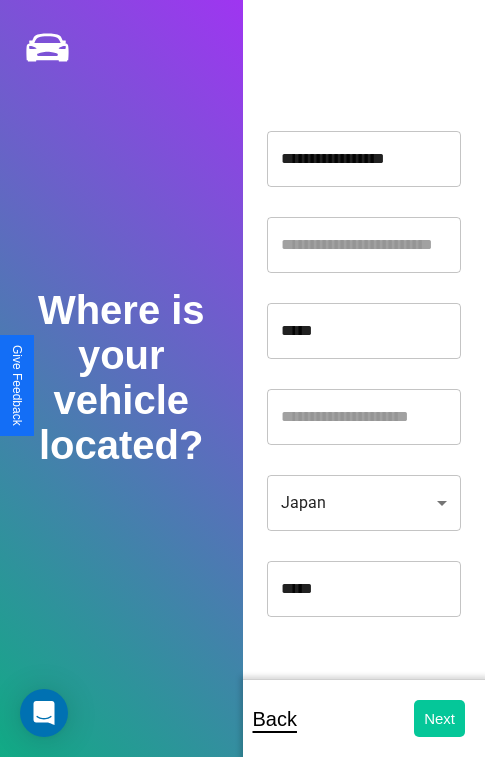 click on "Next" at bounding box center [439, 718] 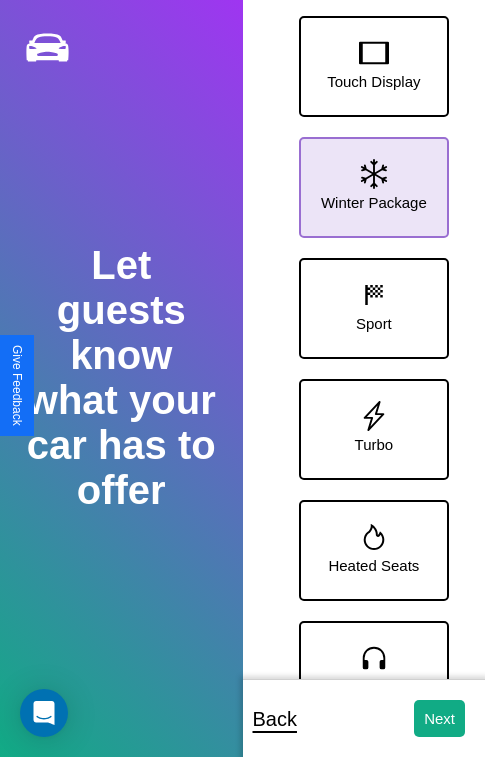 click 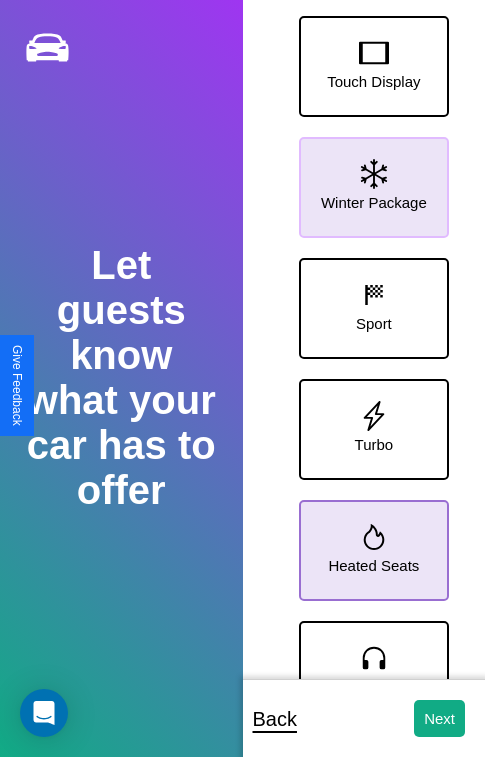 click 